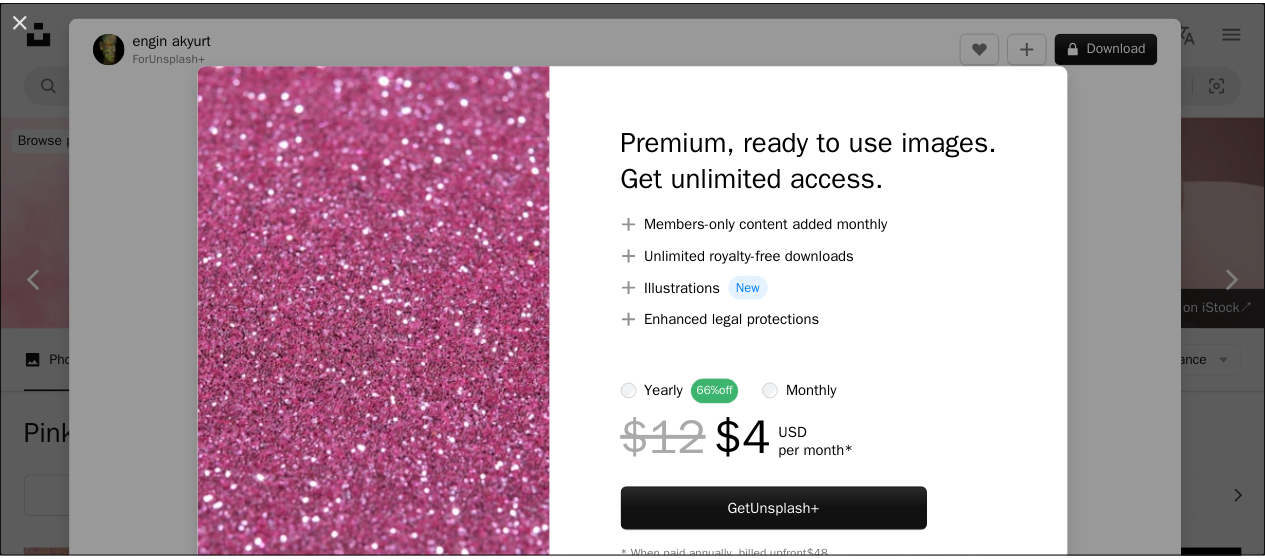 scroll, scrollTop: 1584, scrollLeft: 0, axis: vertical 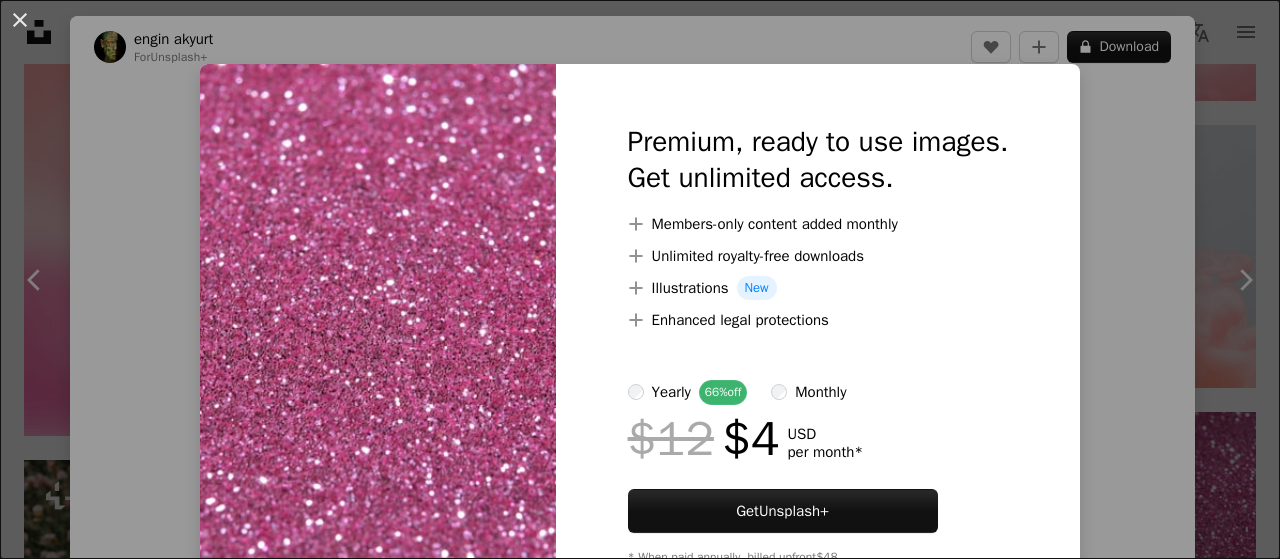 click on "An X shape Premium, ready to use images. Get unlimited access. A plus sign Members-only content added monthly A plus sign Unlimited royalty-free downloads A plus sign Illustrations  New A plus sign Enhanced legal protections yearly 66%  off monthly $12   $4 USD per month * Get  Unsplash+ * When paid annually, billed upfront  $48 Taxes where applicable. Renews automatically. Cancel anytime." at bounding box center (640, 279) 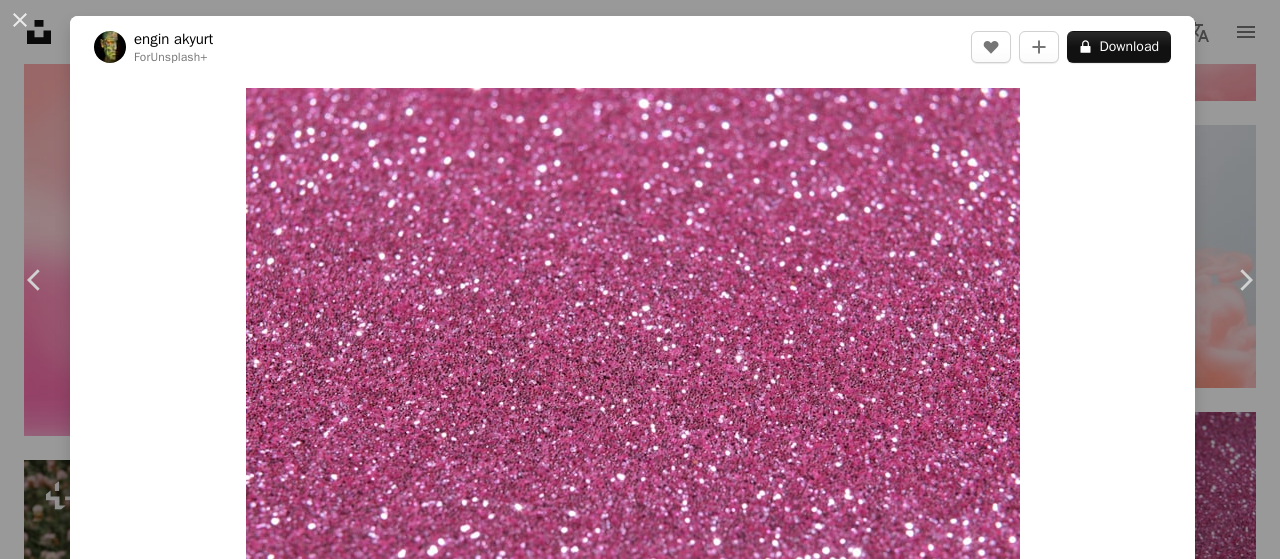 click on "Zoom in" at bounding box center (632, 378) 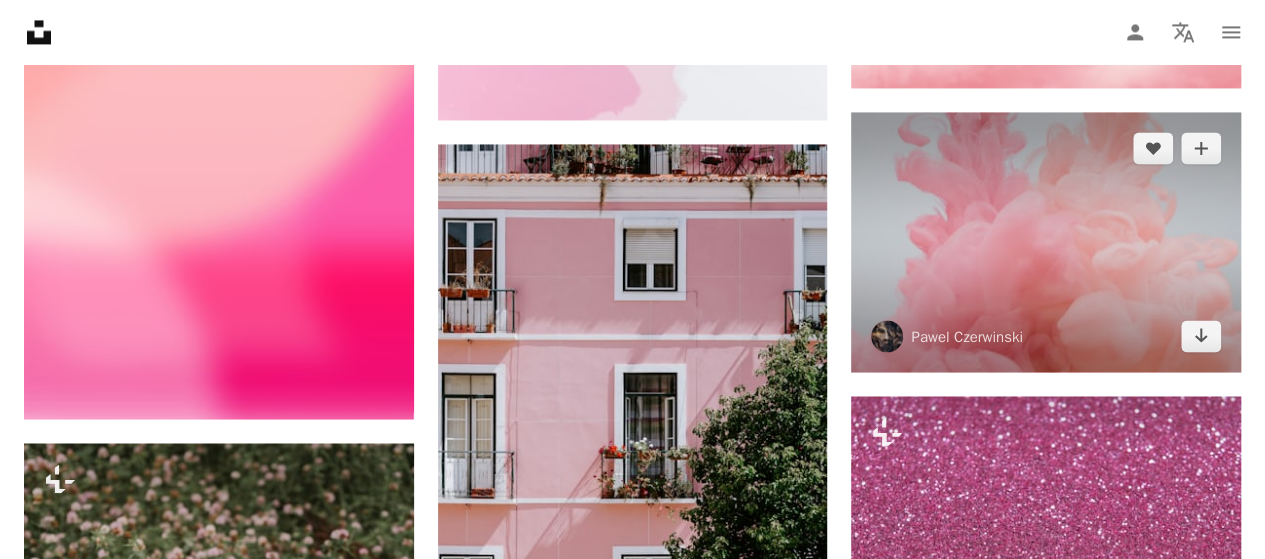 click at bounding box center (1046, 242) 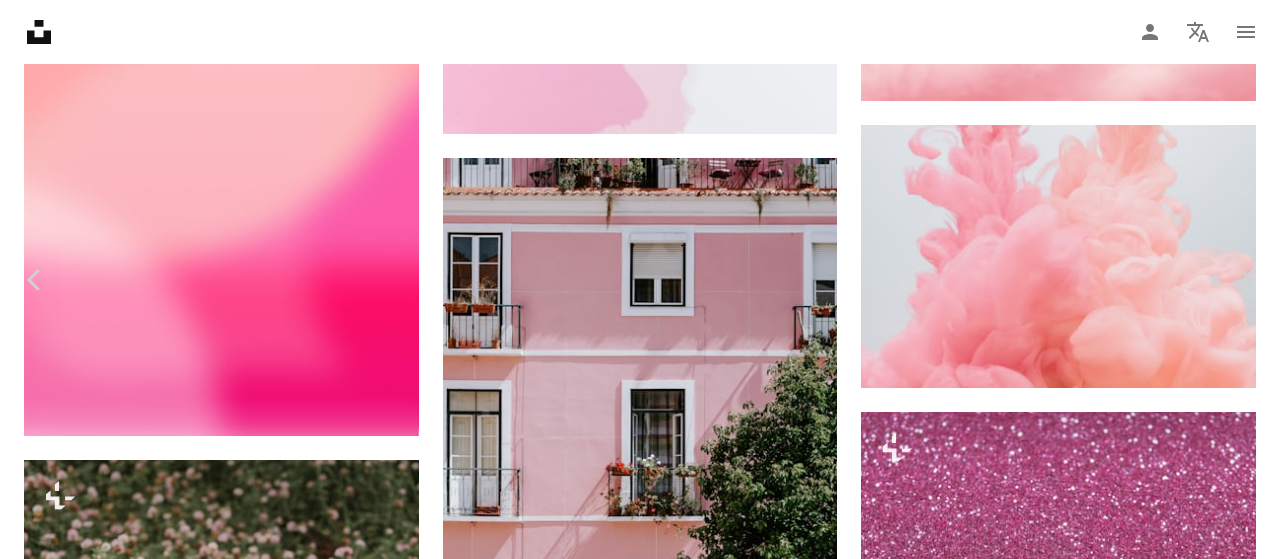 click on "An X shape Chevron left Chevron right [PERSON] [USERNAME] A heart A plus sign Download free Chevron down Zoom in Views 81,576,921 Downloads 559,760 Featured in Photos , Wallpapers A forward-right arrow Share Info icon Info More Actions Calendar outlined Published on May 31, 2019 Camera Canon, EOS 77D Safety Free to use under the Unsplash License splash cloud pink color orange pink wallpaper paint wallpapers pink background backgrounds solid color wallpaper wallpaper background flower abstract texture art aesthetic desktop rose Backgrounds Browse premium related images on iStock | Save 20% with code UNSPLASH20 View more on iStock ↗ Related images A heart A plus sign [PERSON] Arrow pointing down Plus sign for Unsplash+ A heart A plus sign [PERSON] For Unsplash+ A lock Download A heart A plus sign [PERSON] Available for hire A checkmark inside of a circle Arrow pointing down A heart A plus sign [PERSON] ([DOMAIN]) Arrow pointing down A heart A plus sign A heart" at bounding box center (640, 3430) 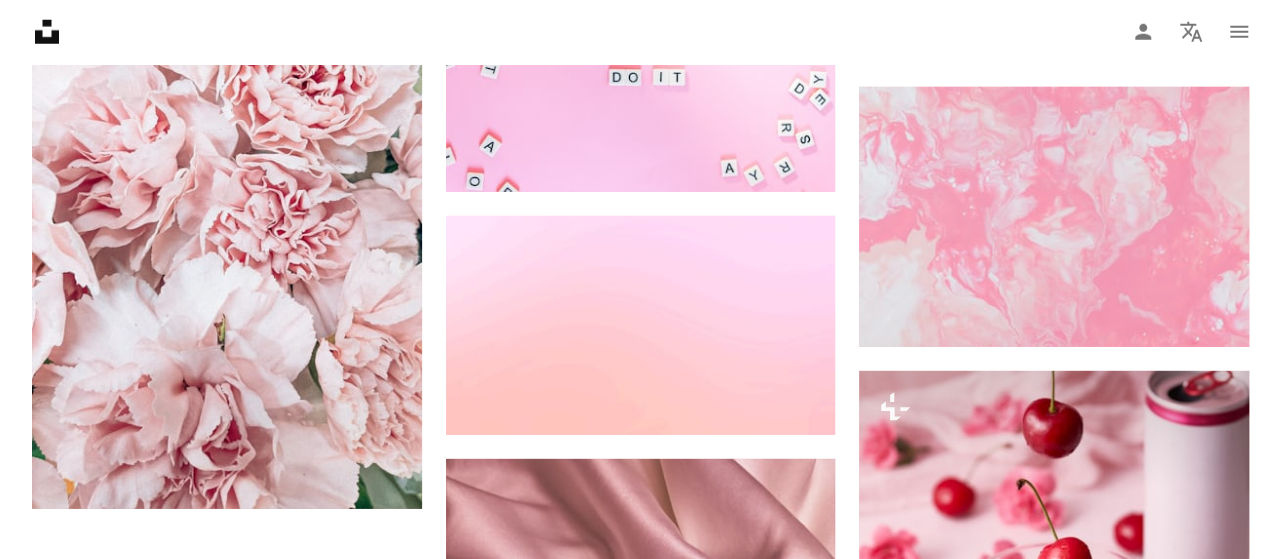 scroll, scrollTop: 2811, scrollLeft: 0, axis: vertical 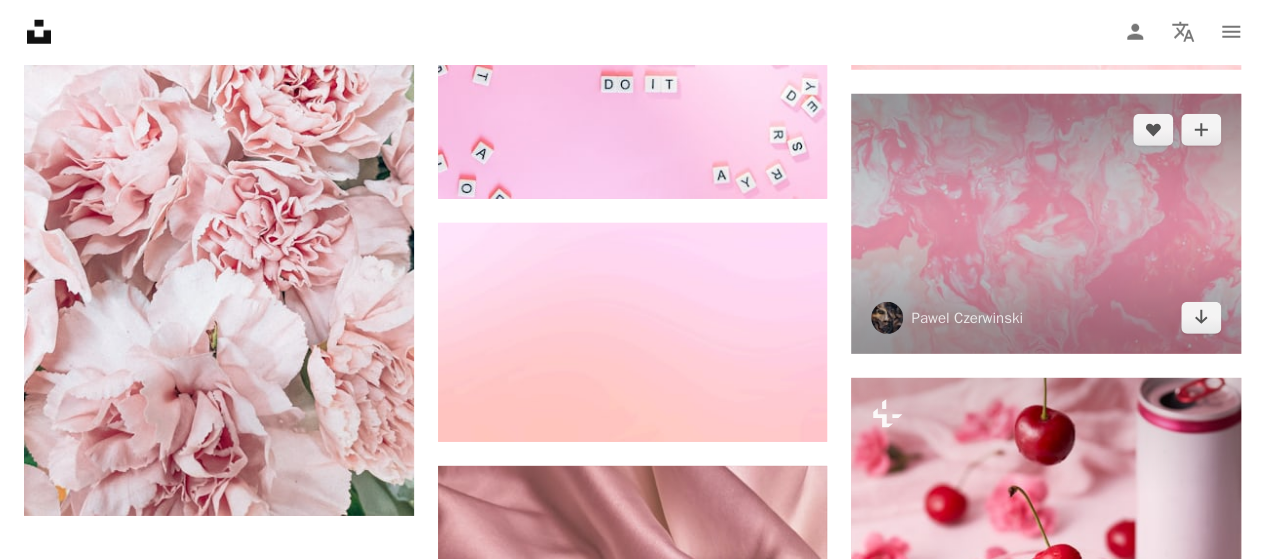 click at bounding box center (1046, 224) 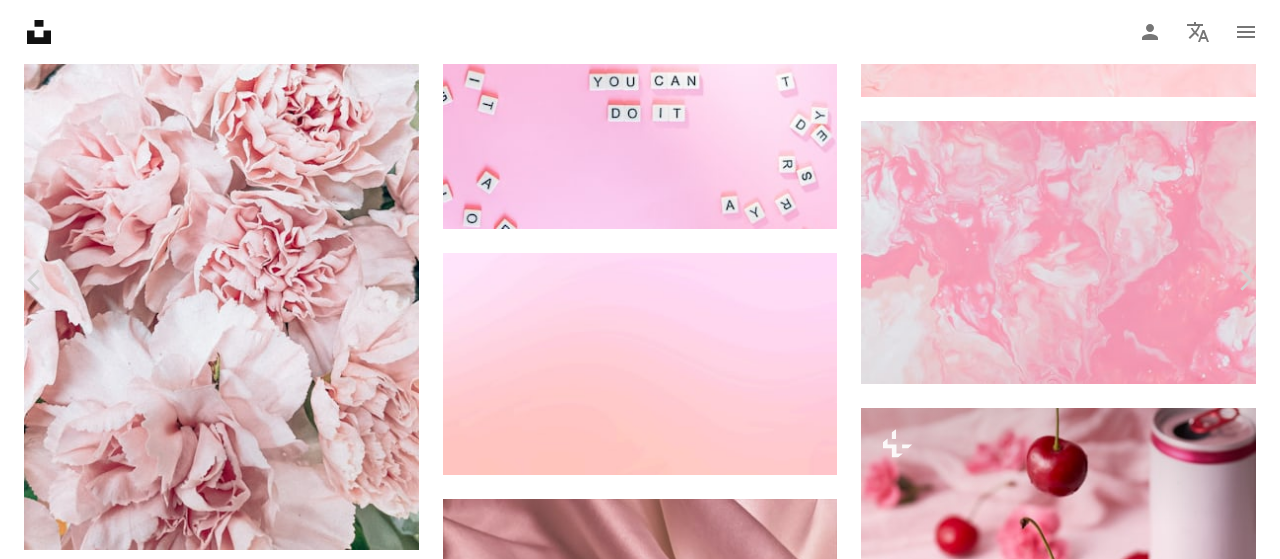 click 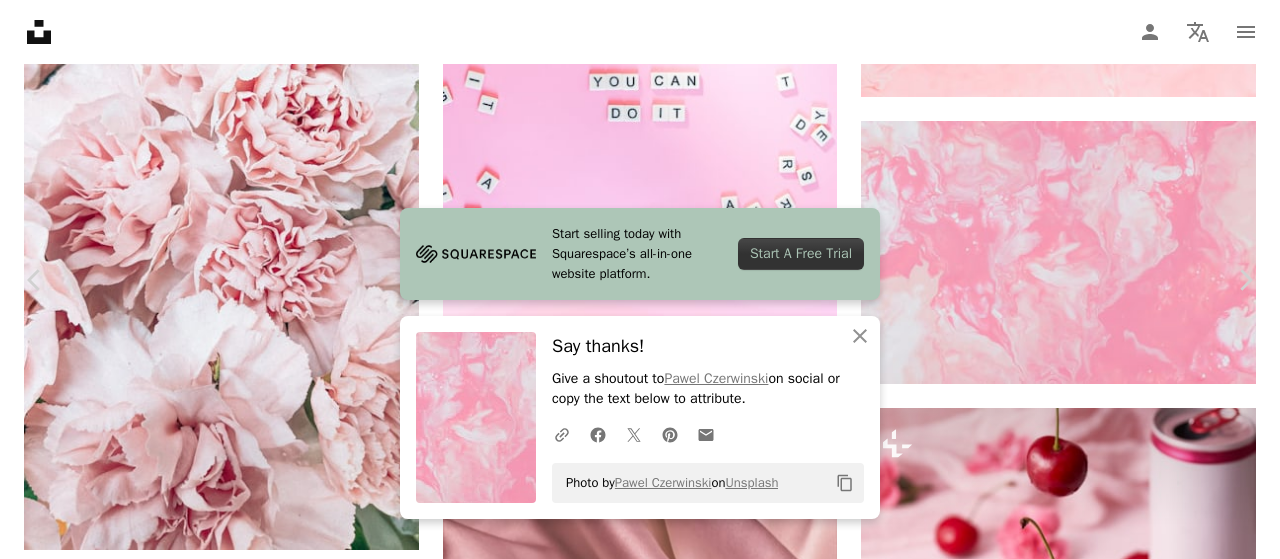 scroll, scrollTop: 489, scrollLeft: 0, axis: vertical 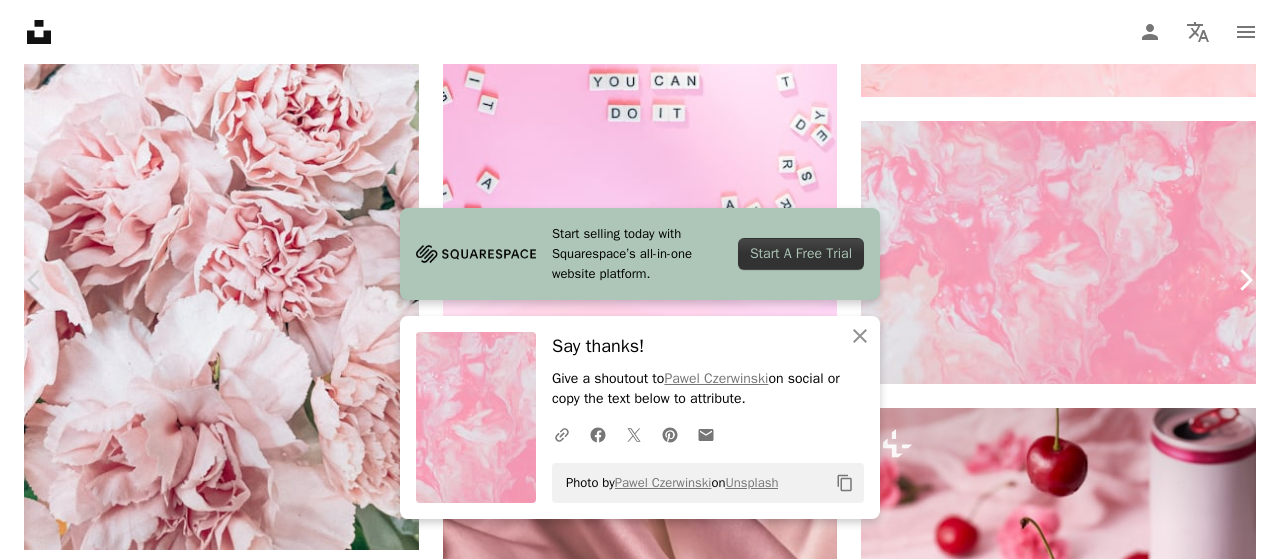click on "Chevron right" at bounding box center (1245, 280) 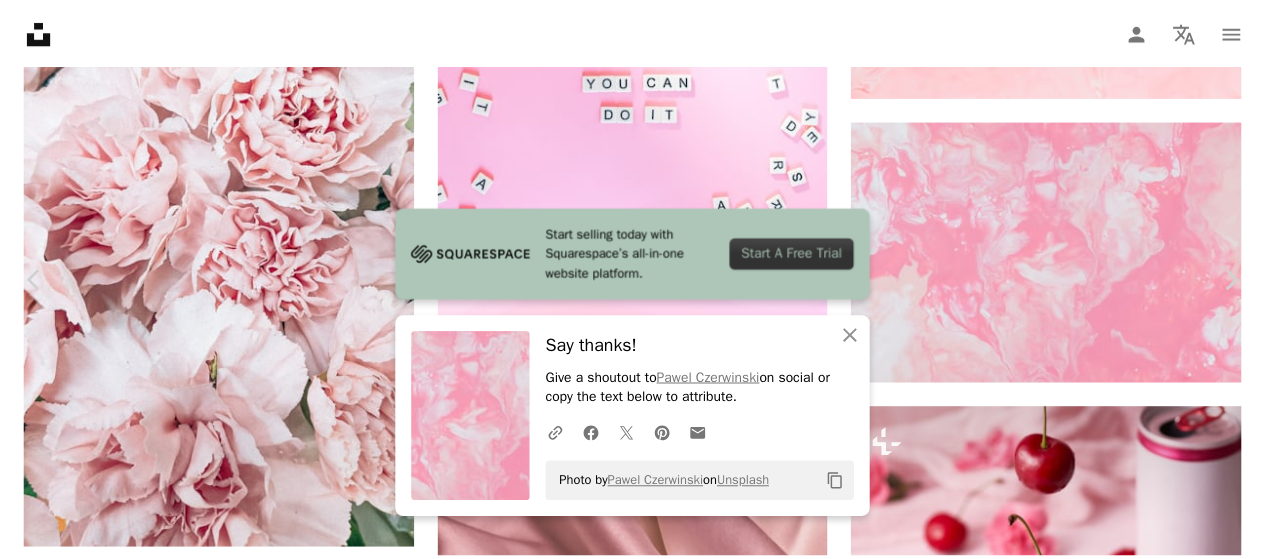scroll, scrollTop: 0, scrollLeft: 0, axis: both 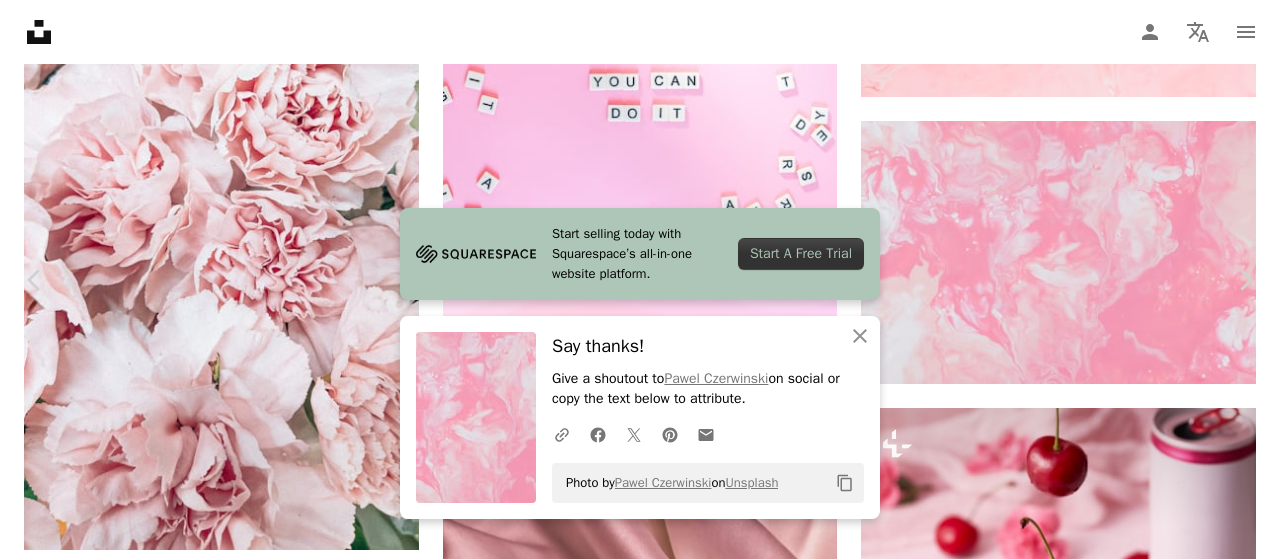 click on "An X shape" at bounding box center [20, 20] 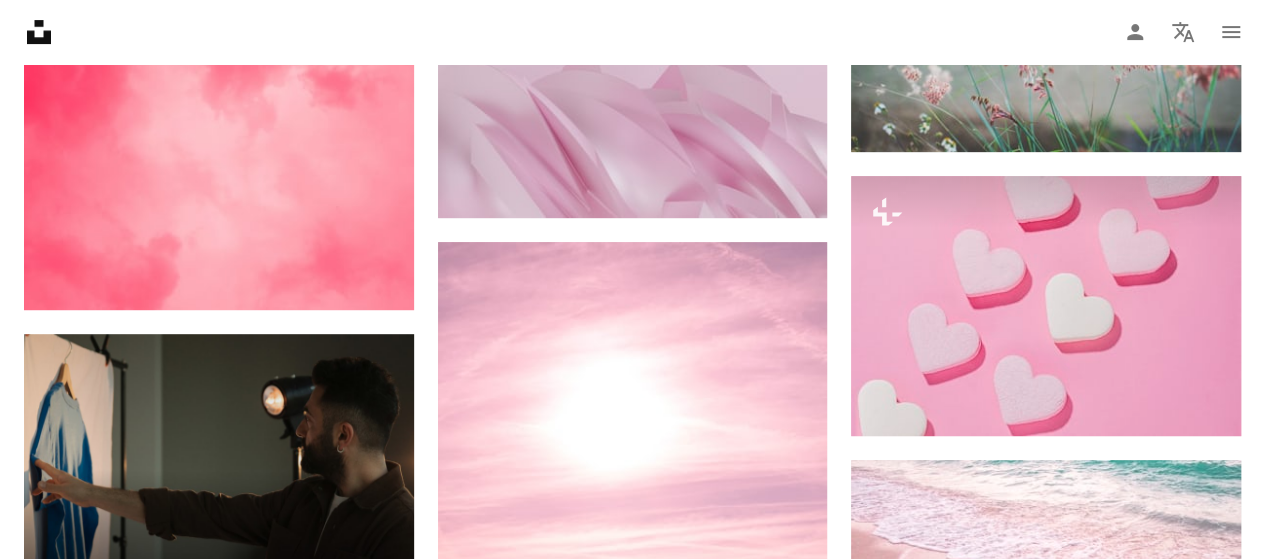 scroll, scrollTop: 4150, scrollLeft: 0, axis: vertical 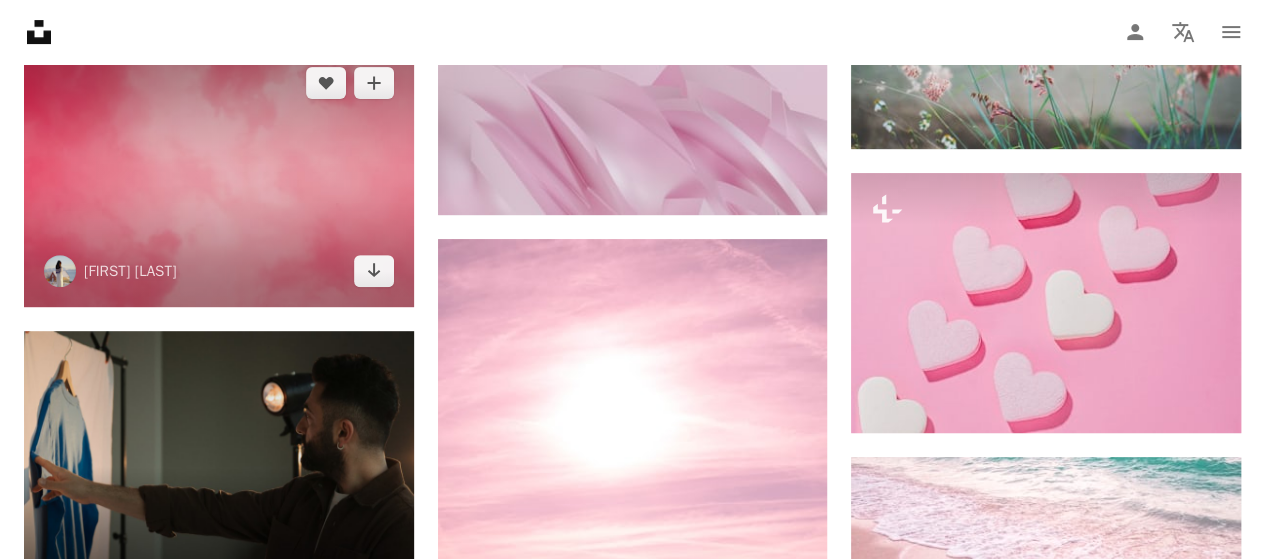 click at bounding box center [219, 177] 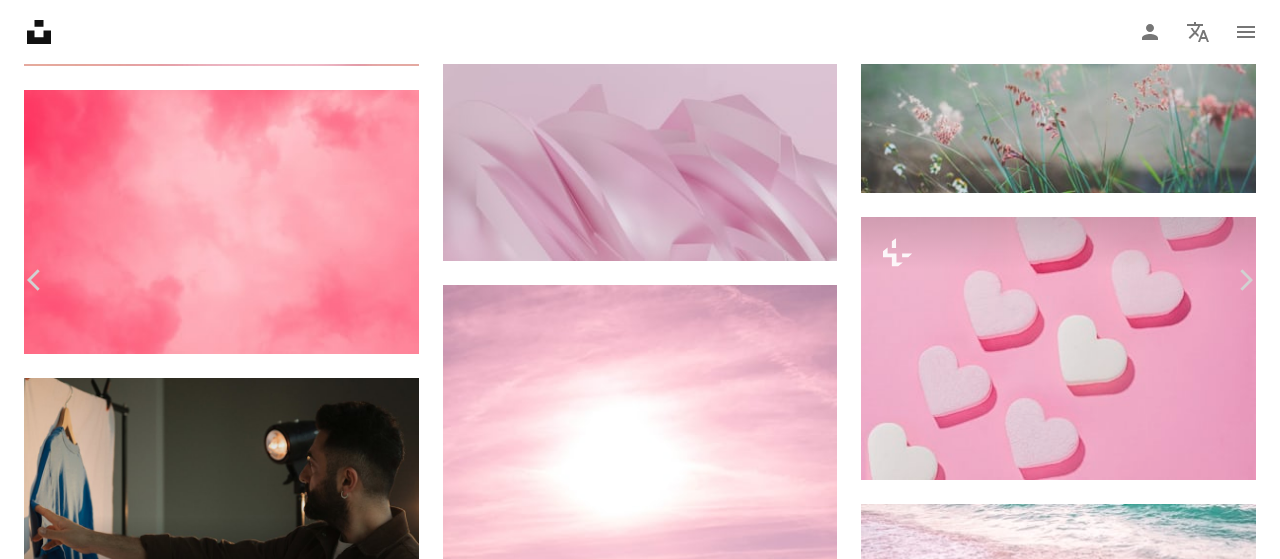 click on "Chevron down" 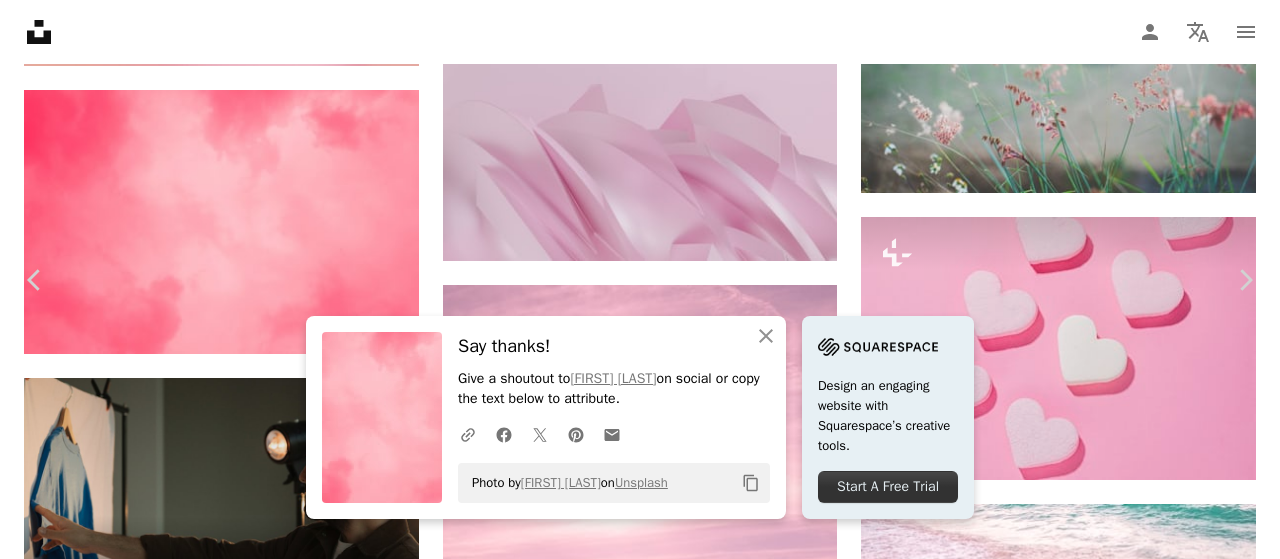 click on "An X shape Chevron left Chevron right An X shape Close Say thanks! Give a shoutout to  [FIRST] [LAST]  on social or copy the text below to attribute. A URL sharing icon (chains) Facebook icon X (formerly Twitter) icon Pinterest icon An envelope Photo by  [FIRST] [LAST]  on  Unsplash
Copy content Design an engaging website with Squarespace’s creative tools. Start A Free Trial [FIRST] [LAST] ewxy A heart A plus sign Download free Chevron down Zoom in Views 139,351,550 Downloads 1,141,721 Featured in Textures A forward-right arrow Share Info icon Info More Actions Pink A map marker Olympic Park, [CITY], [STATE] Calendar outlined Published on  [MONTH] [DAY], [YEAR] Camera SONY, ILCE-6000 Safety Free to use under the  Unsplash License wallpaper background abstract texture pattern cloud pink color china random abstract background minimal texture background pink wallpaper fog pink background minimalism beijing mist cloud wallpaper Free stock photos Browse premium related images on iStock  |  Save 20% with code UNSPLASH20  ↗" at bounding box center (640, 3592) 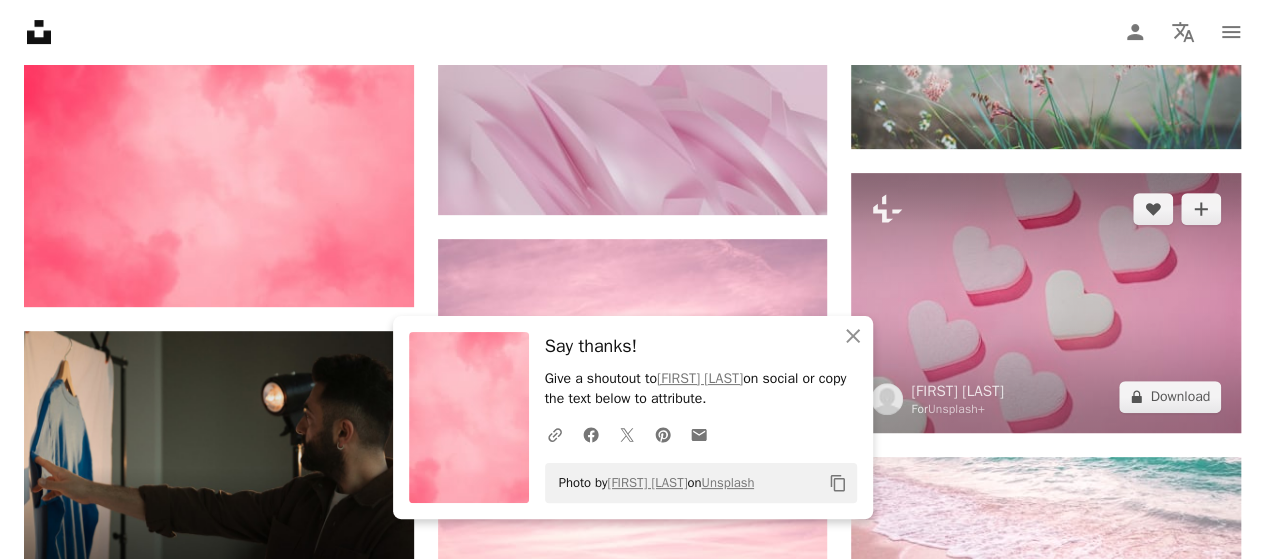 click at bounding box center (1046, 303) 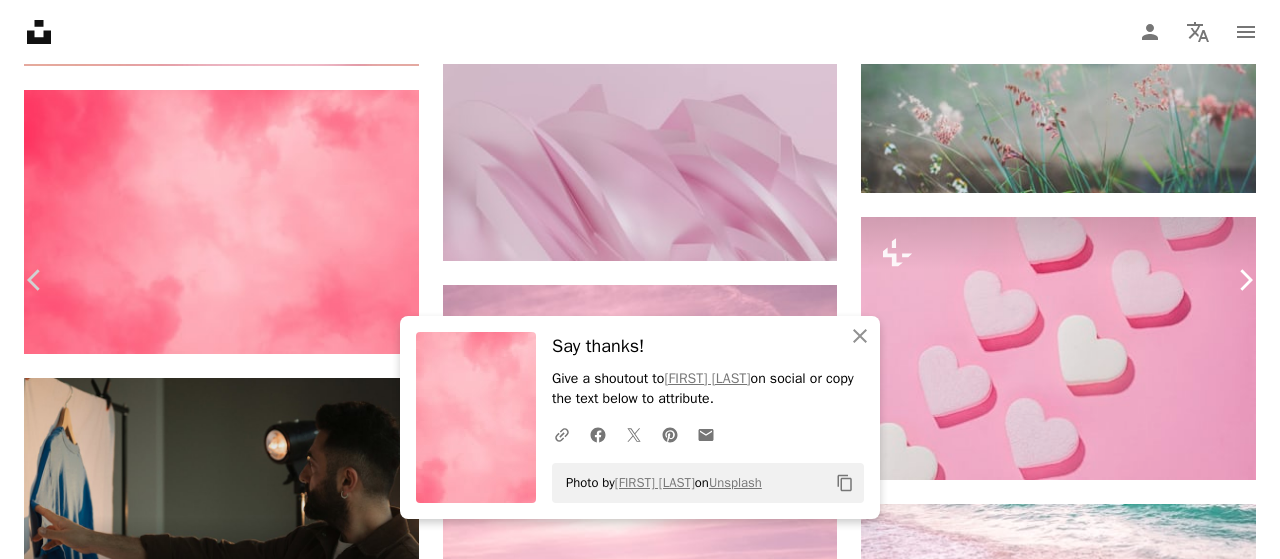 click on "Chevron right" at bounding box center [1245, 280] 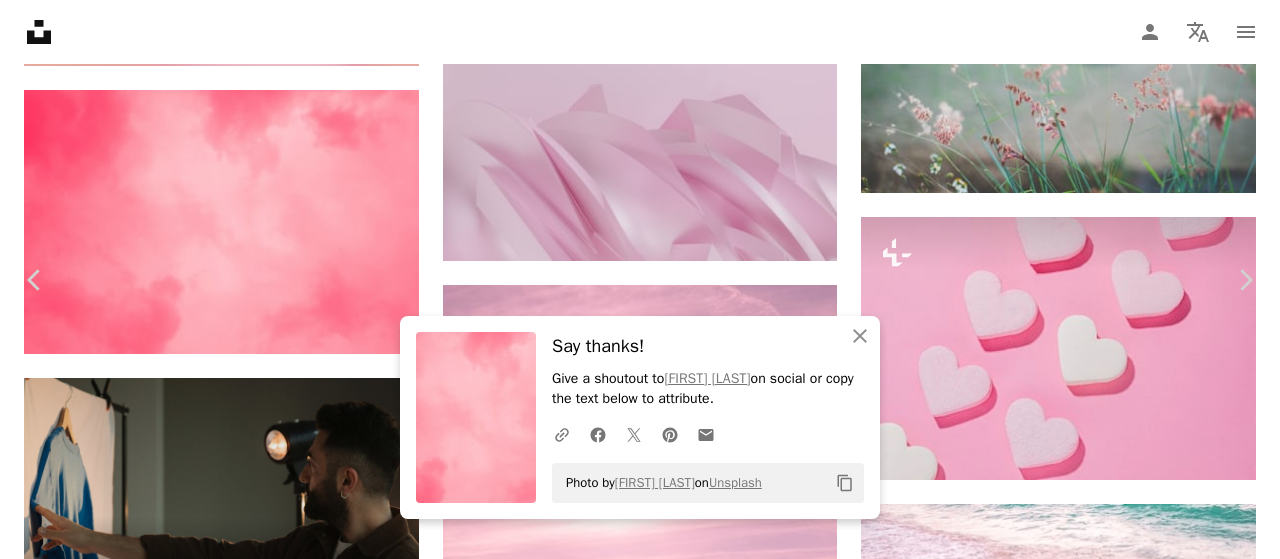 click on "An X shape Chevron left Chevron right An X shape Close Say thanks! Give a shoutout to  [FIRST] [LAST]  on social or copy the text below to attribute. A URL sharing icon (chains) Facebook icon X (formerly Twitter) icon Pinterest icon An envelope Photo by  [FIRST] [LAST]  on  Unsplash
Copy content [FIRST] [LAST] Available for hire A checkmark inside of a circle A heart A plus sign Download free Chevron down Zoom in Views 17,755,682 Downloads 114,159 Featured in Photos A forward-right arrow Share Info icon Info More Actions Calendar outlined Published on  [MONTH] [DAY], [YEAR] Camera SONY, ILCE-9 Safety Free to use under the  Unsplash License music pink wall color pink wallpaper pink background colour vinyl wall art display record feminine round platinum background aesthetic retro collage pastel pop Free images Browse premium related images on iStock  |  Save 20% with code UNSPLASH20 Related images A heart A plus sign hellobeekay Arrow pointing down A heart A plus sign [FIRST] [LAST] Arrow pointing down A heart A plus sign Cj" at bounding box center [640, 3592] 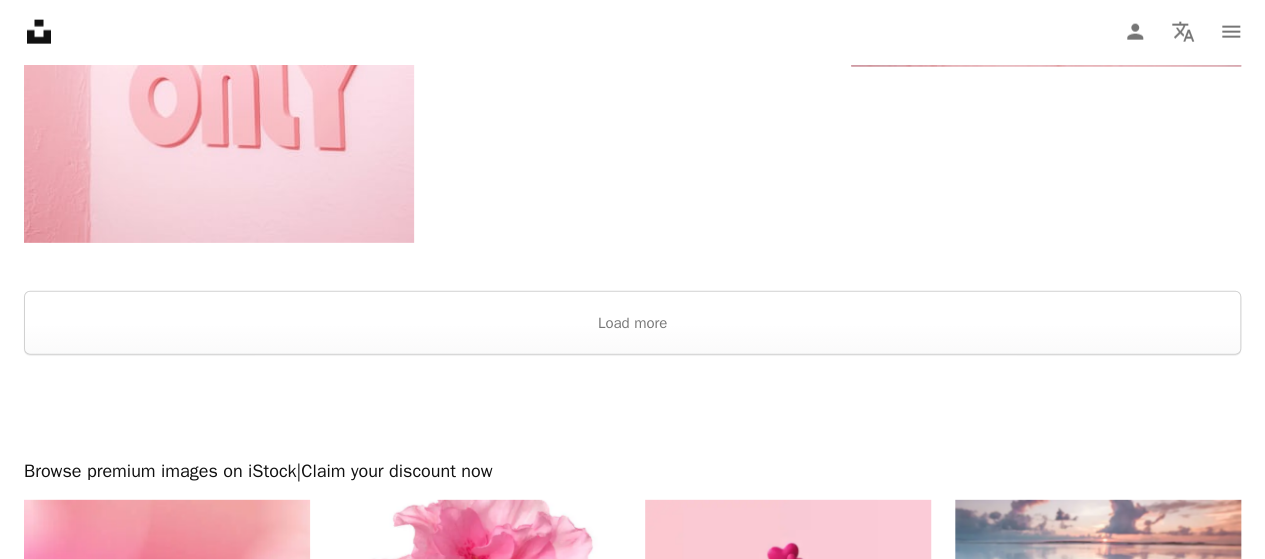 scroll, scrollTop: 6341, scrollLeft: 0, axis: vertical 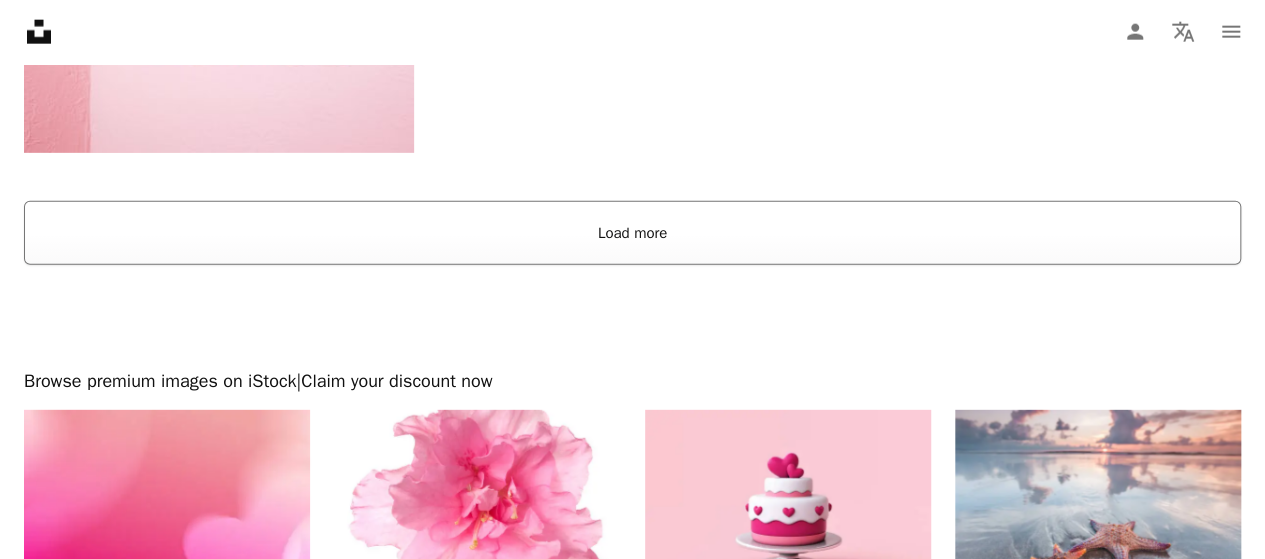 click on "Load more" at bounding box center [632, 233] 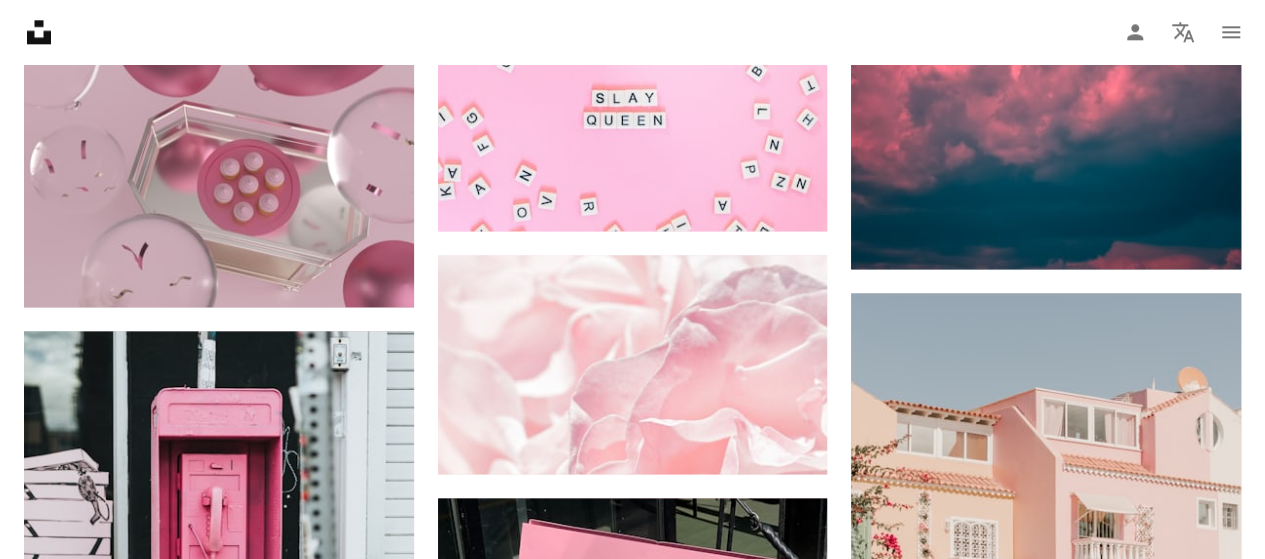 scroll, scrollTop: 12559, scrollLeft: 0, axis: vertical 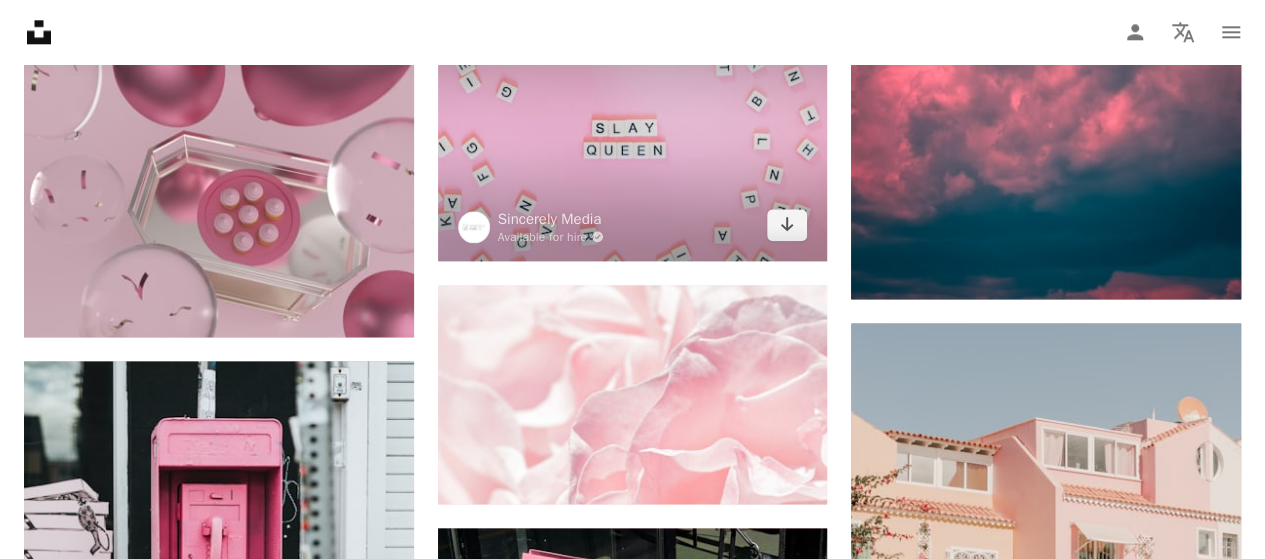 click at bounding box center (633, 131) 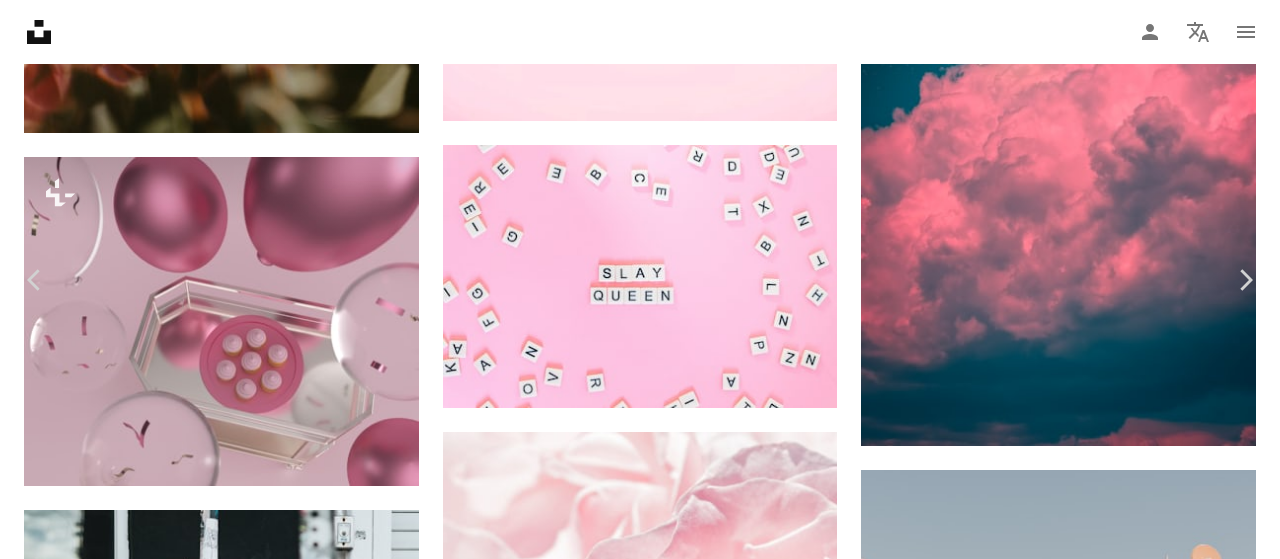click on "Chevron down" at bounding box center (1154, 3196) 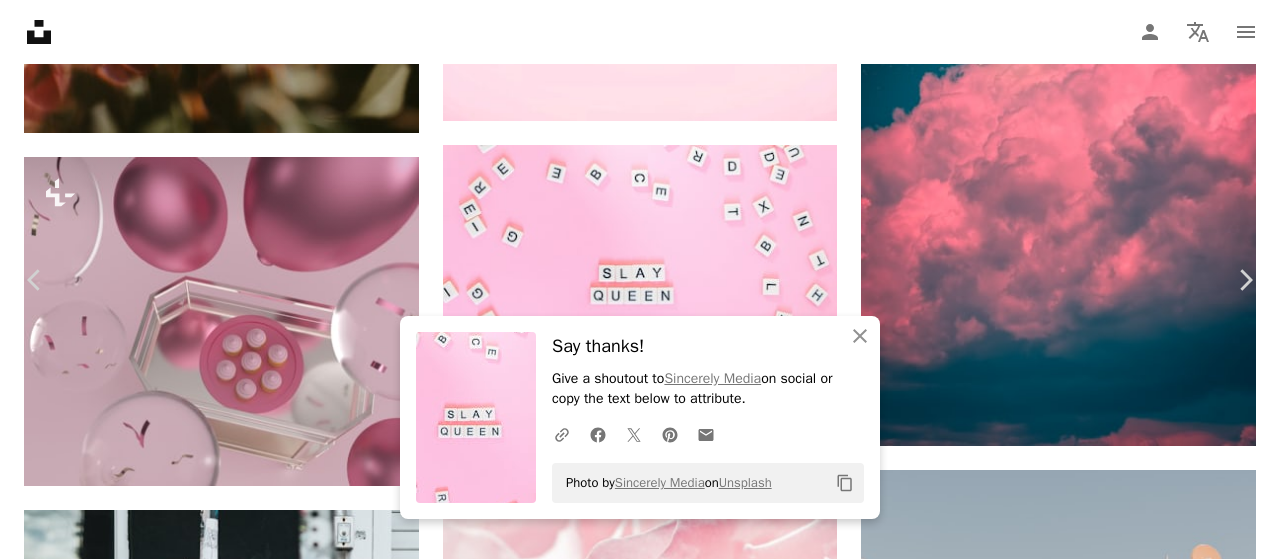 click on "An X shape Chevron left Chevron right An X shape Close Say thanks! Give a shoutout to [PERSON] on social or copy the text below to attribute. A URL sharing icon (chains) Facebook icon X (formerly Twitter) icon Pinterest icon An envelope Photo by [PERSON] on Unsplash
Copy content [PERSON] Available for hire A checkmark inside of a circle A heart A plus sign Download free Chevron down Zoom in Views 3,651,748 Downloads 26,890 A forward-right arrow Share Info icon Info More Actions Calendar outlined Published on October 15, 2019 Camera Canon, EOS 700D Safety Free to use under the Unsplash License aesthetic face phone pink text mobile phone electronics symbol cell phone number alphabet Free images Browse premium related images on iStock | Save 20% with code UNSPLASH20 View more on iStock ↗ Related images A heart A plus sign [PERSON] Available for hire A checkmark inside of a circle Arrow pointing down Plus sign for Unsplash+ A heart A plus sign [PERSON] For" at bounding box center (640, 3428) 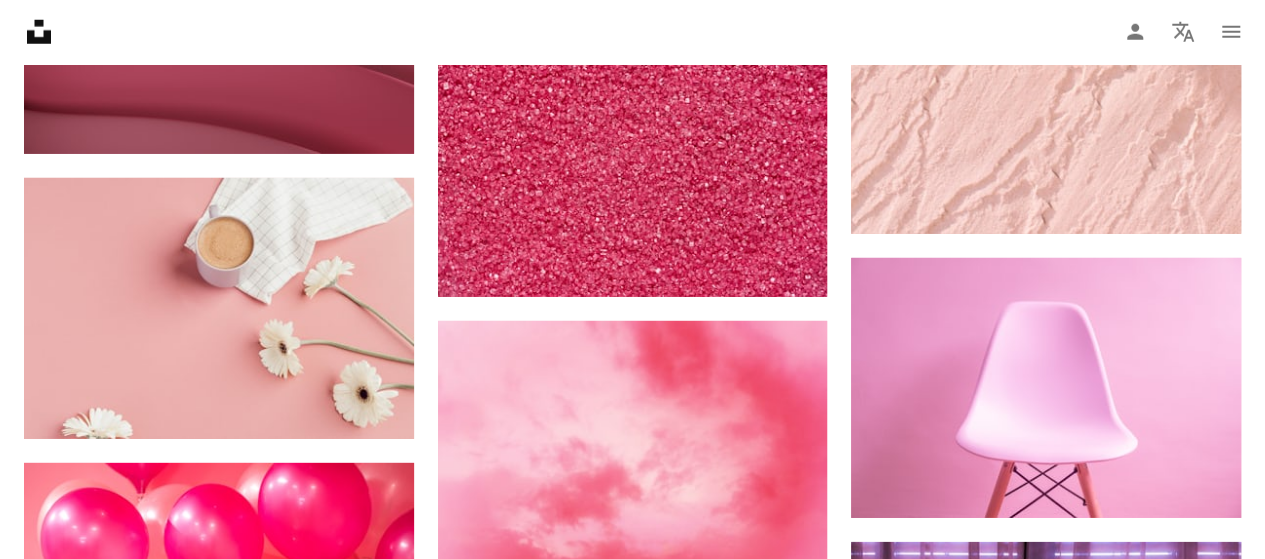 scroll, scrollTop: 17951, scrollLeft: 0, axis: vertical 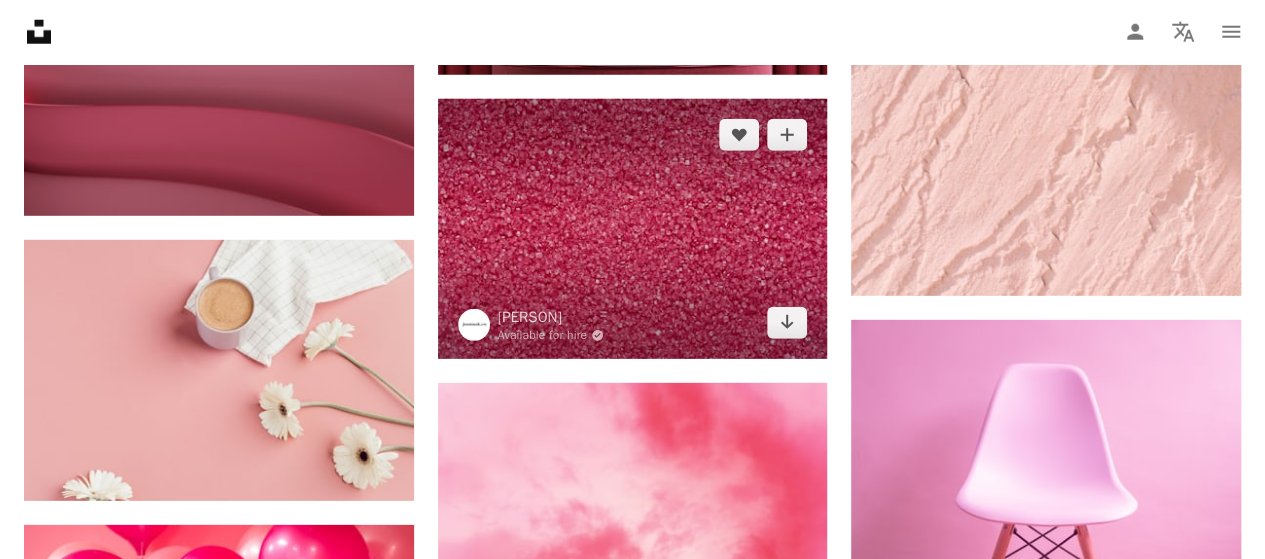 click at bounding box center (633, 229) 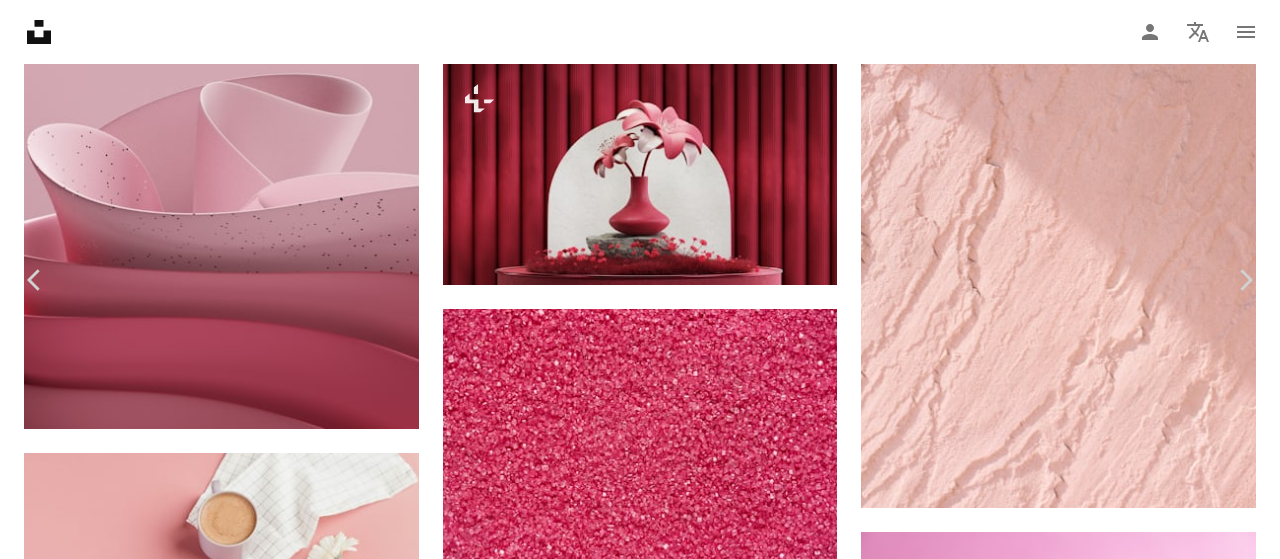 click on "Chevron down" at bounding box center [1154, 3201] 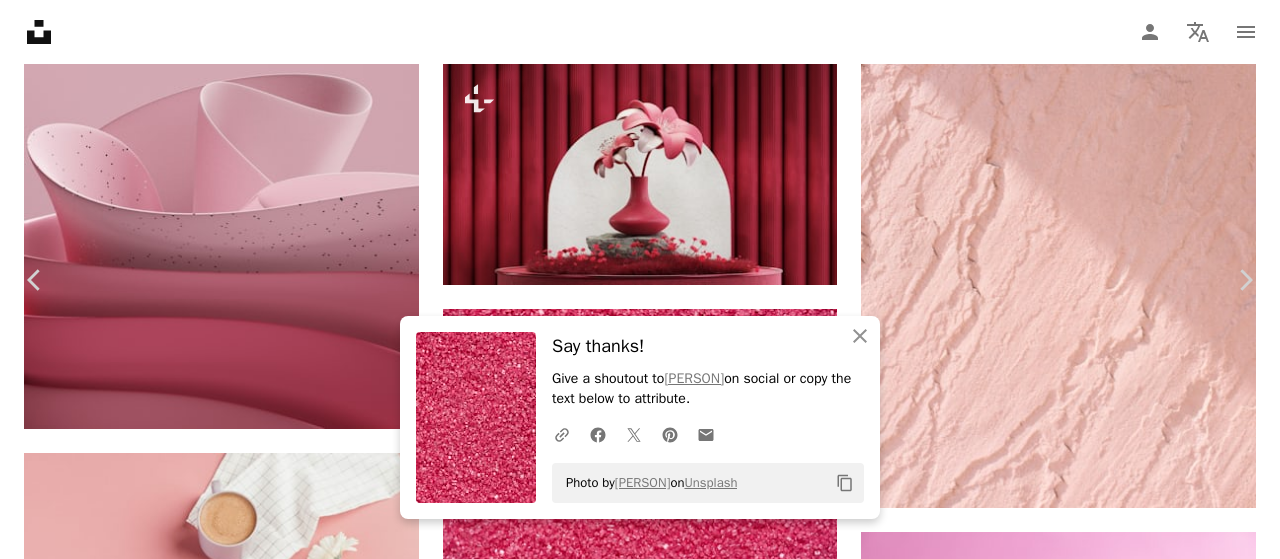 click on "An X shape Chevron left Chevron right An X shape Close Say thanks! Give a shoutout to [PERSON] on social or copy the text below to attribute. A URL sharing icon (chains) Facebook icon X (formerly Twitter) icon Pinterest icon An envelope Photo by [PERSON] on Unsplash
Copy content [PERSON] Available for hire A checkmark inside of a circle A heart A plus sign Download free Chevron down Zoom in Views 41,183,706 Downloads 335,780 Featured in Photos , Textures A forward-right arrow Share Info icon Info More Actions Calendar outlined Published on August 15, 2017 Camera NIKON CORPORATION, NIKON D750 Safety Free to use under the Unsplash License background texture food pattern pink red texture background candy baking grain sugar sweet pattern background soft pattern wallpaper cinnamon textured wallpaper glitter wallpaper magenta glitter background Free images Browse premium related images on iStock | Save 20% with code UNSPLASH20 View more on iStock ↗ Related images A heart" at bounding box center (640, 3433) 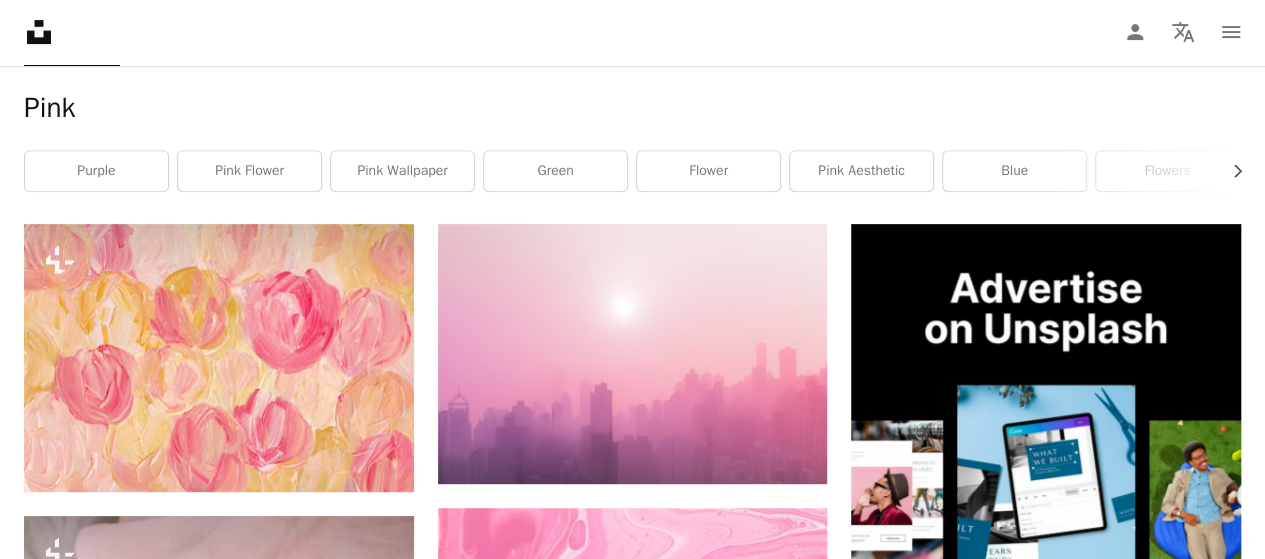 scroll, scrollTop: 0, scrollLeft: 0, axis: both 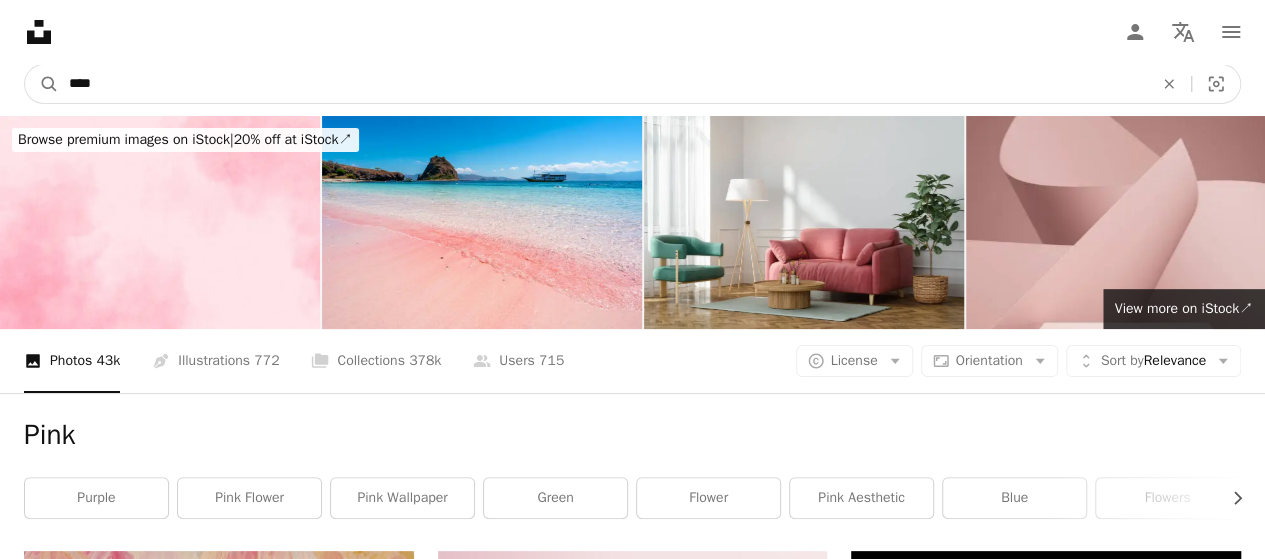 click on "****" at bounding box center [603, 84] 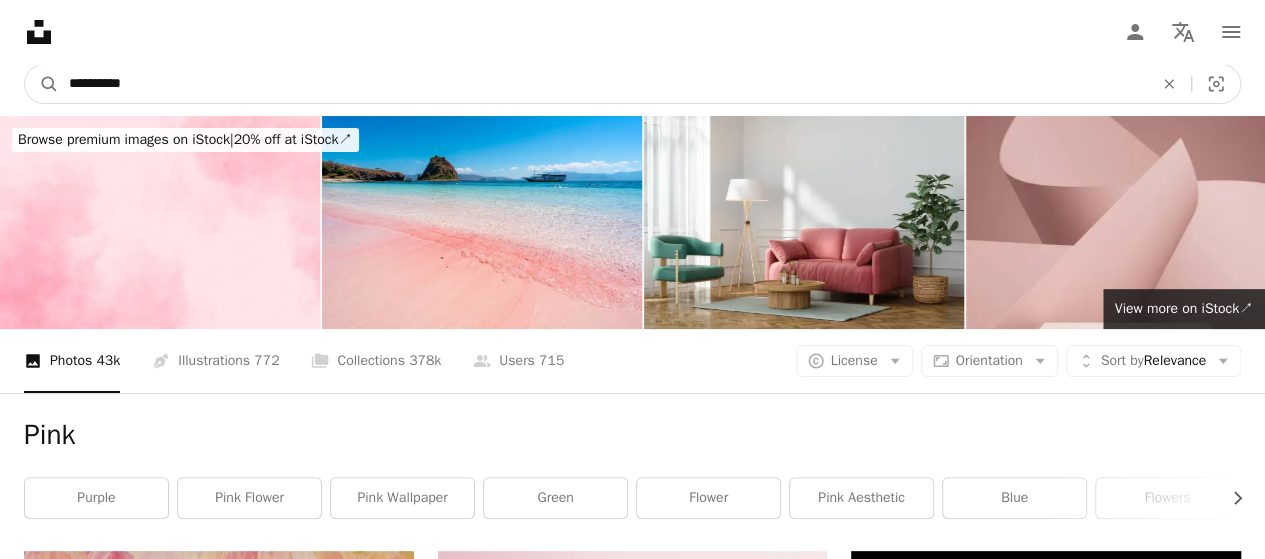 type on "**********" 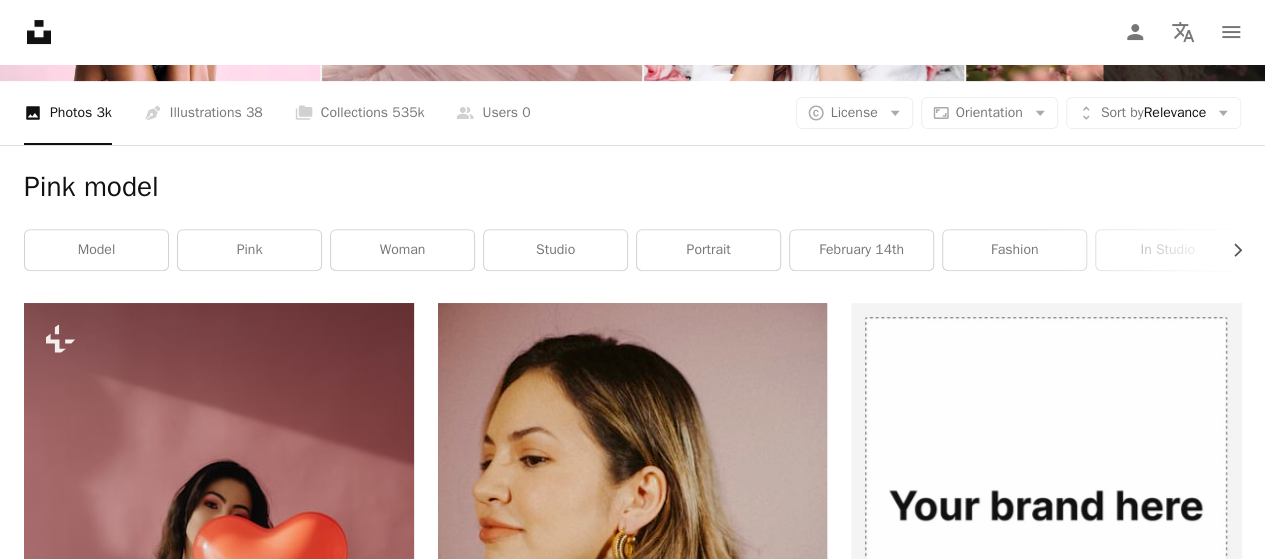 scroll, scrollTop: 0, scrollLeft: 0, axis: both 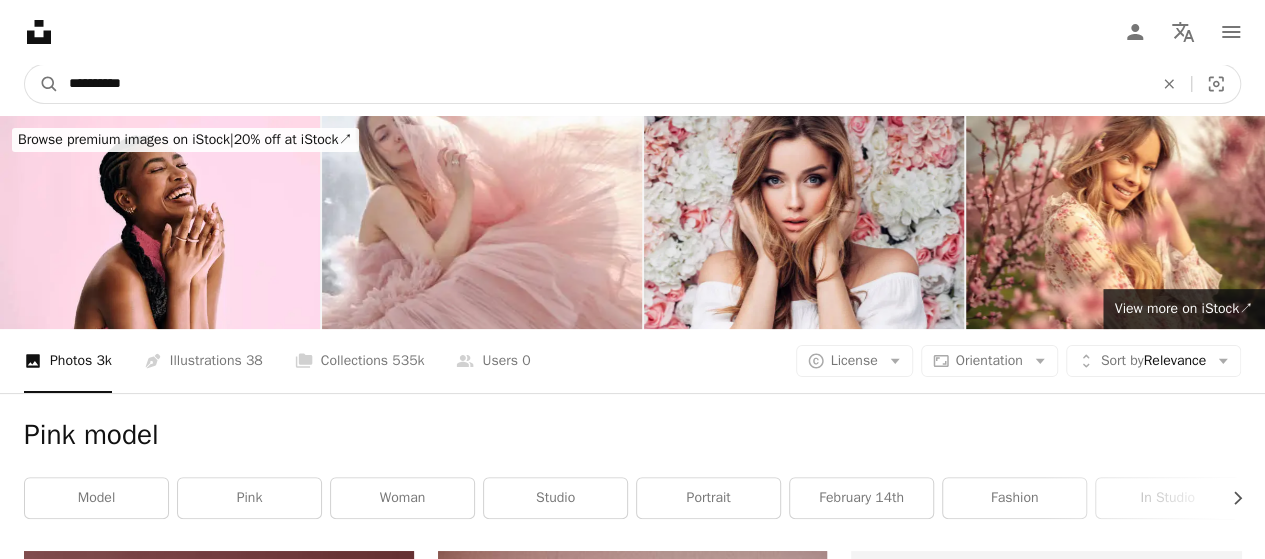 click on "**********" at bounding box center [603, 84] 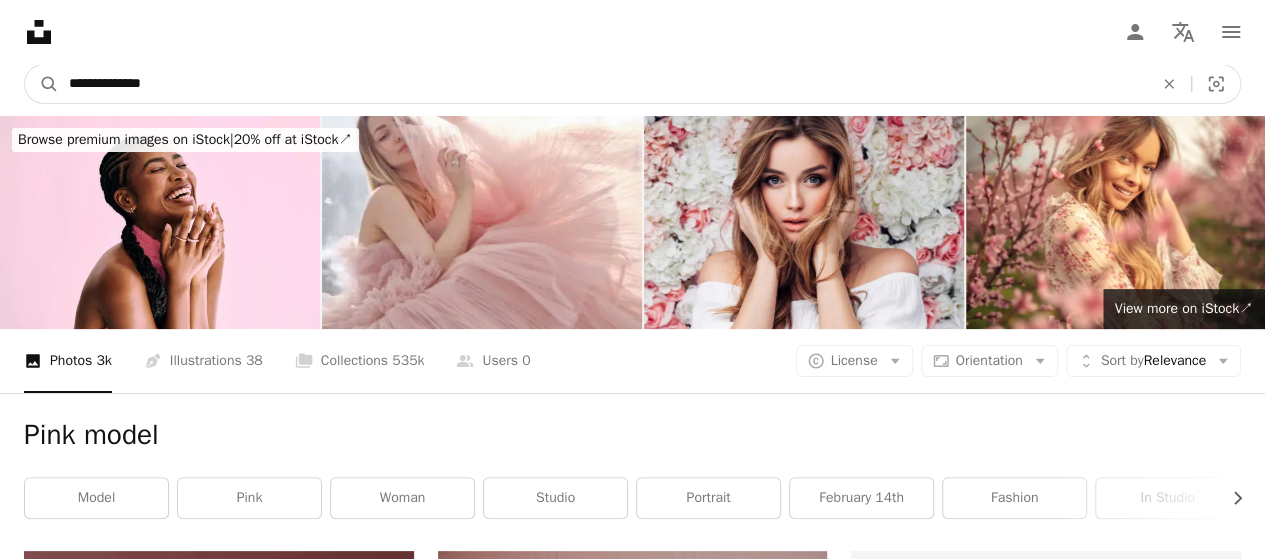 type on "**********" 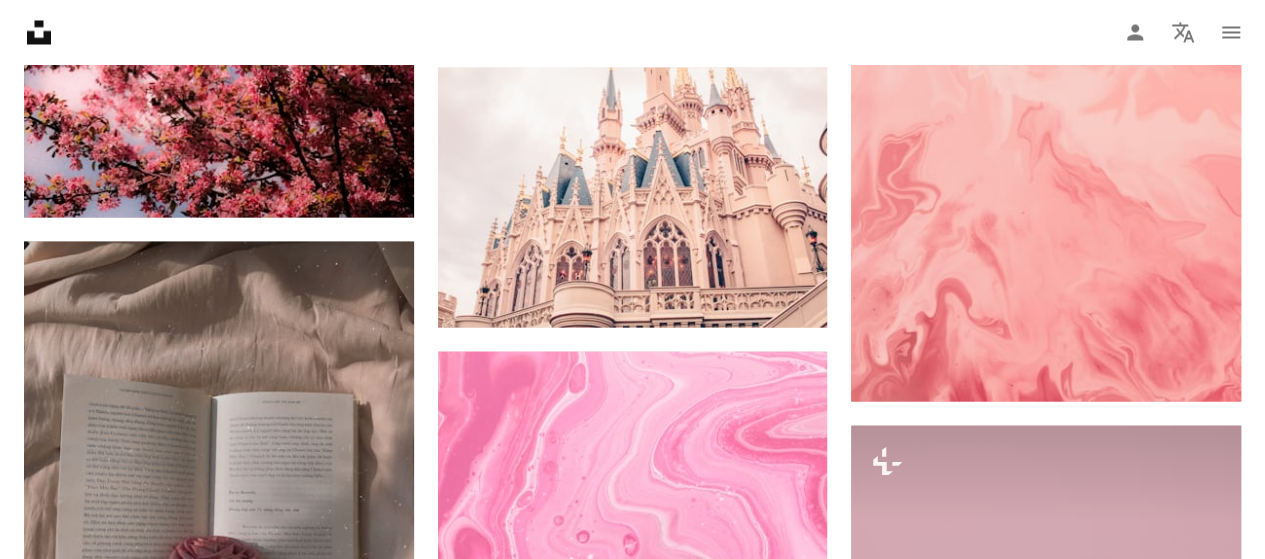 scroll, scrollTop: 1877, scrollLeft: 0, axis: vertical 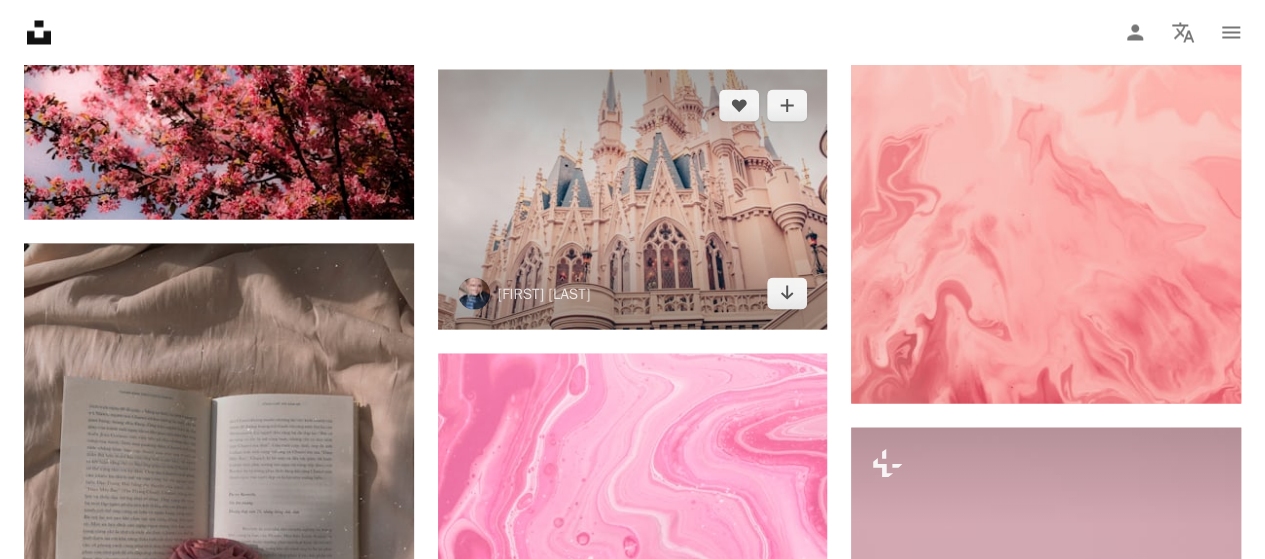 click at bounding box center (633, 199) 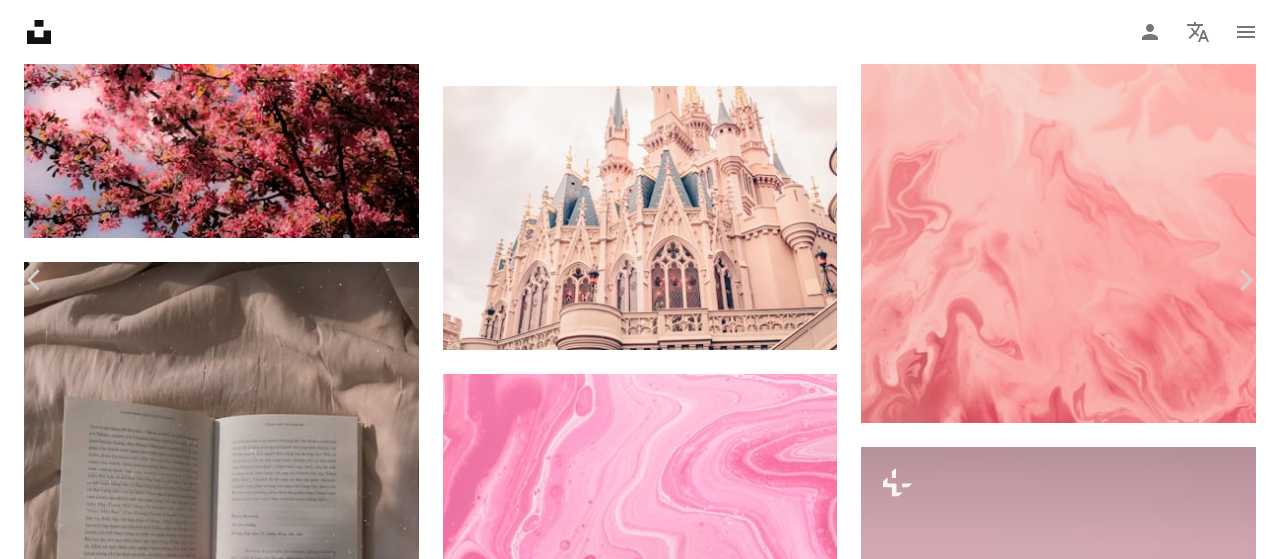 click on "Chevron down" 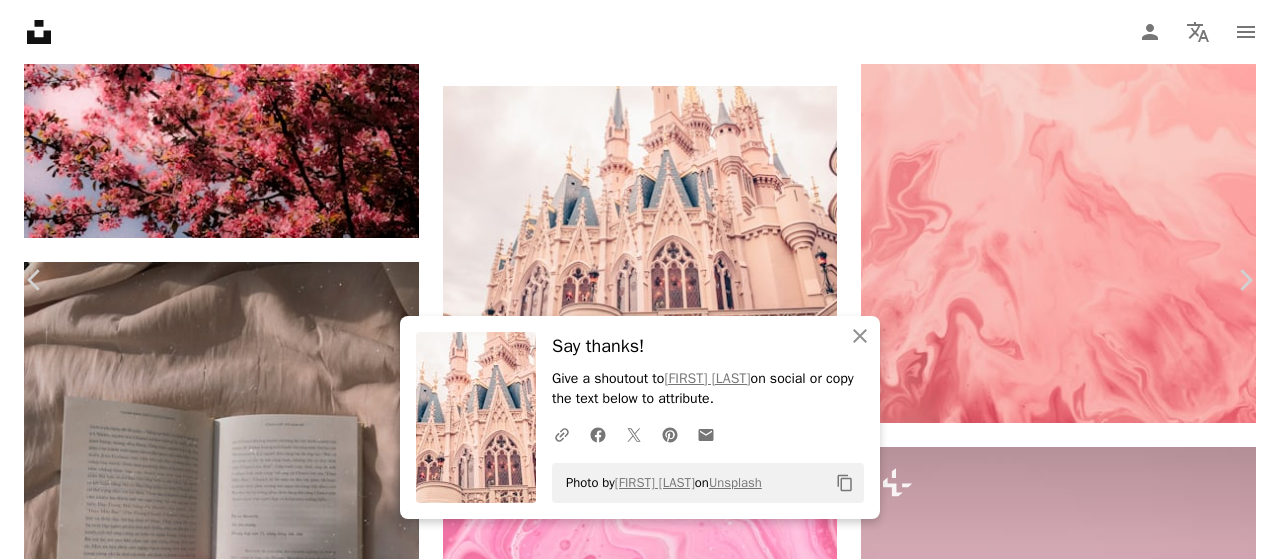 click on "An X shape" at bounding box center [20, 20] 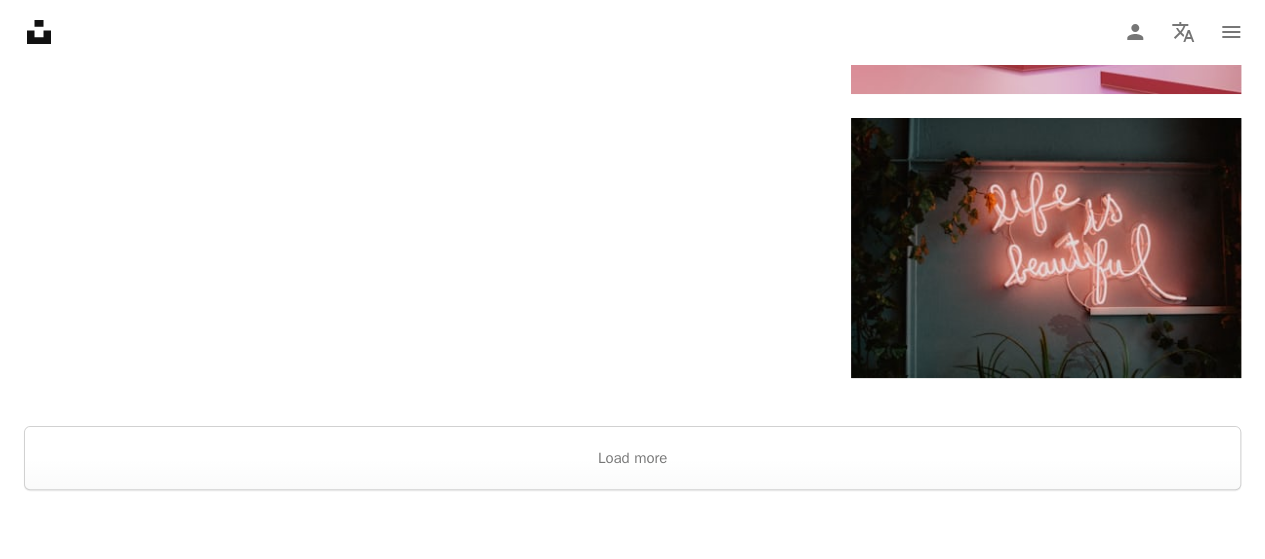 scroll, scrollTop: 3834, scrollLeft: 0, axis: vertical 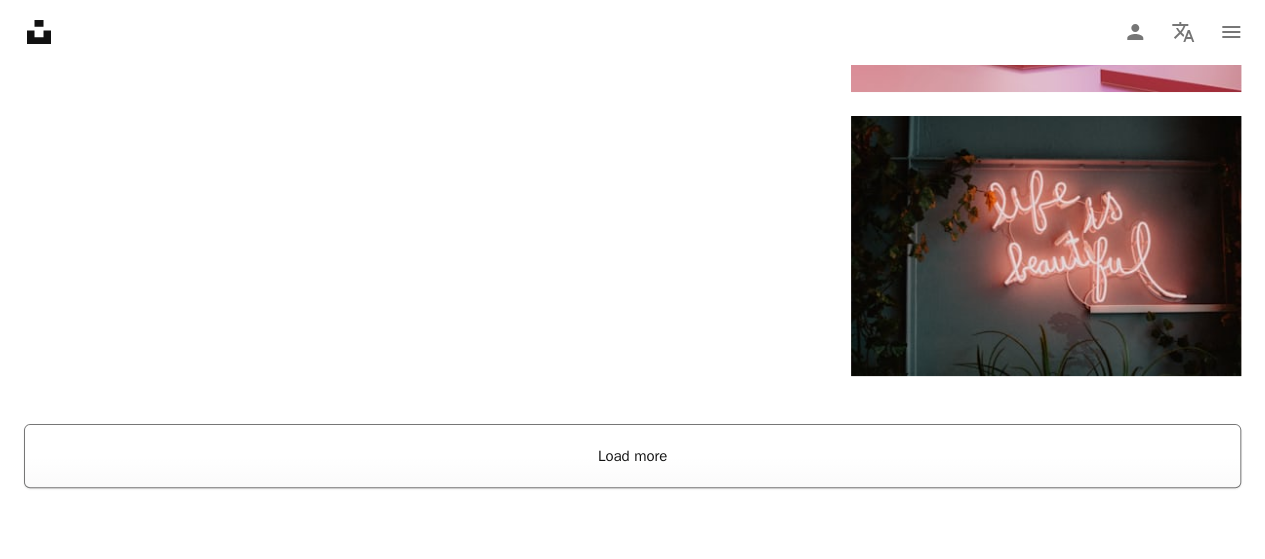 click on "Load more" at bounding box center [632, 456] 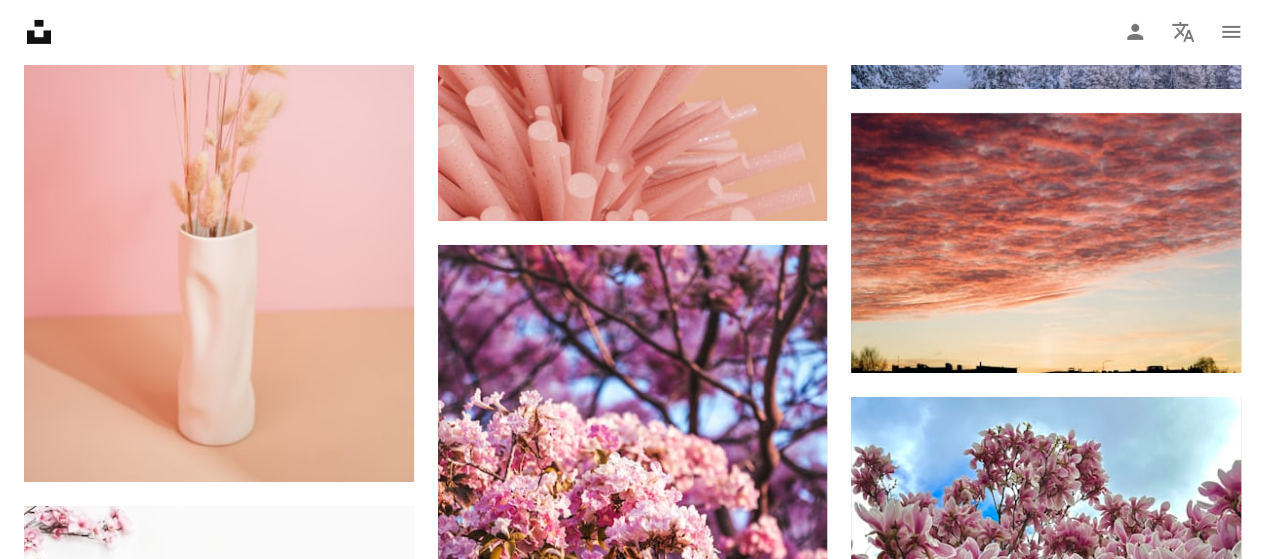scroll, scrollTop: 26191, scrollLeft: 0, axis: vertical 